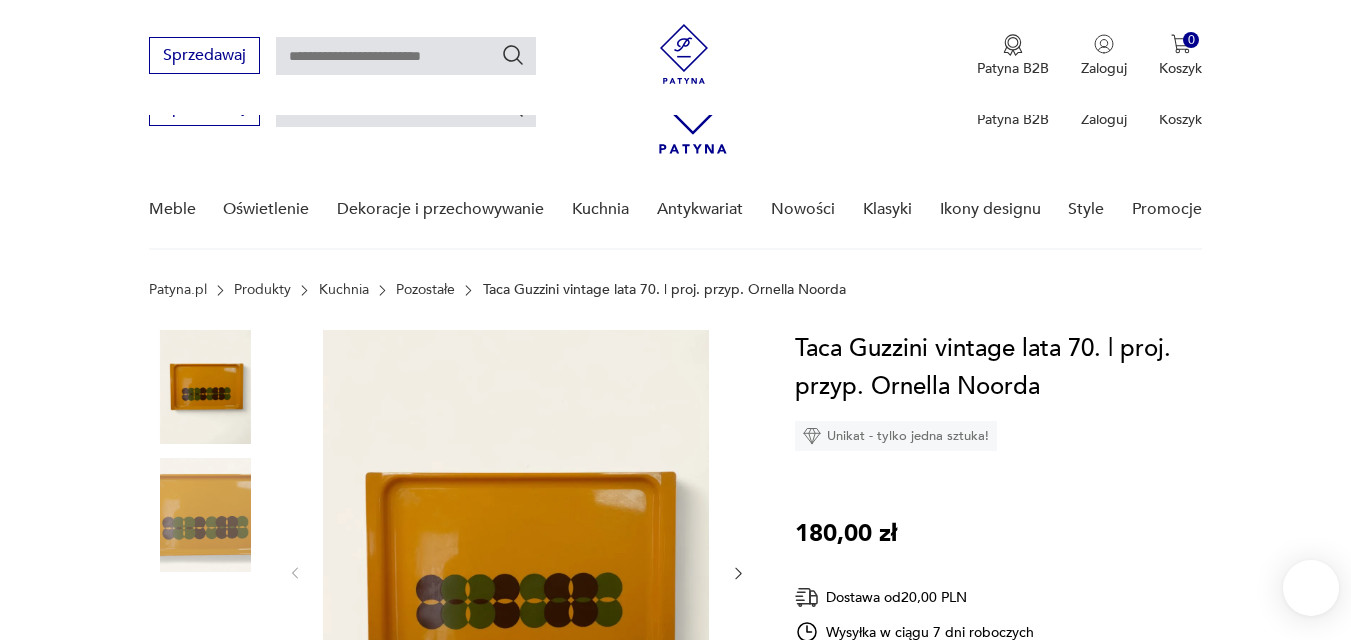 scroll, scrollTop: 0, scrollLeft: 0, axis: both 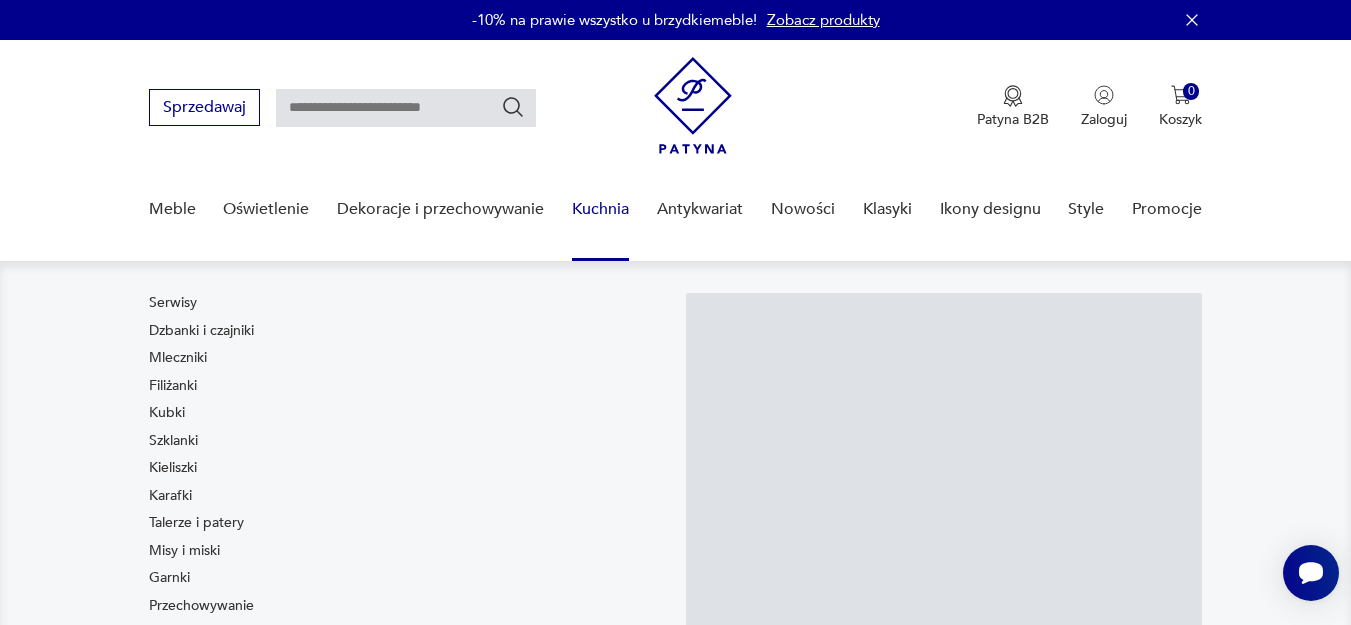 click on "Kuchnia" at bounding box center [600, 209] 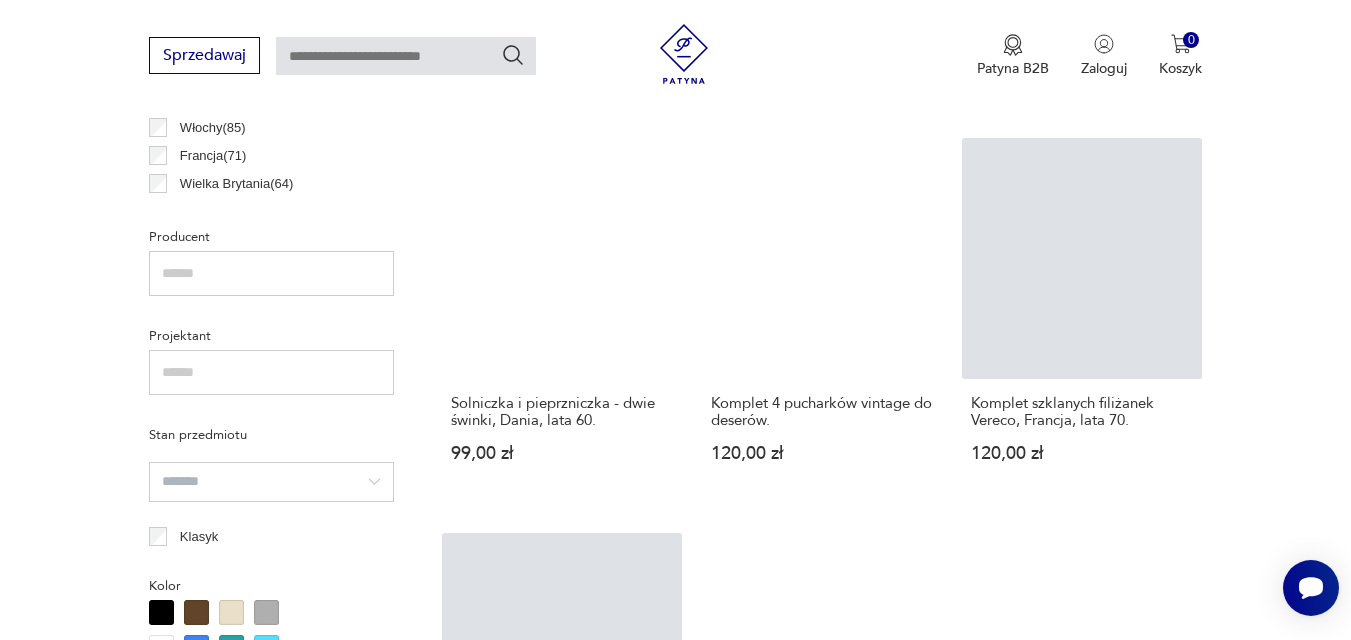 scroll, scrollTop: 1710, scrollLeft: 0, axis: vertical 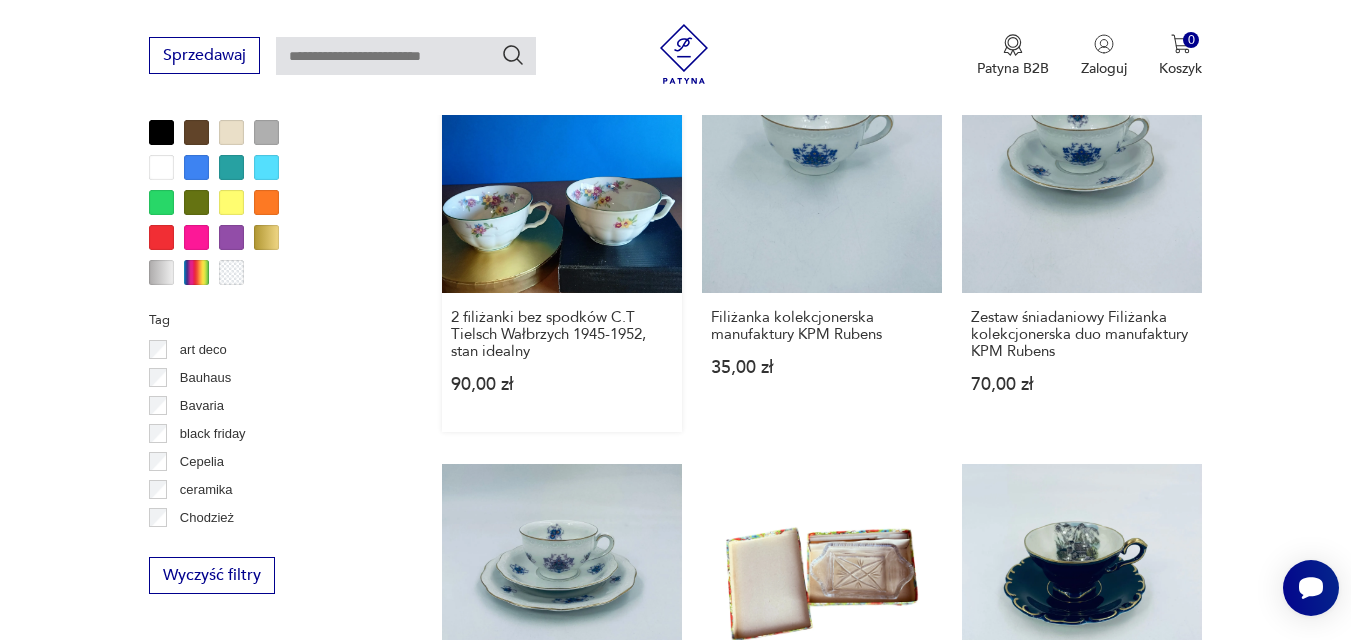 click on "2 filiżanki bez spodków C.T Tielsch Wałbrzych 1945-1952, stan idealny 90,00 zł" at bounding box center [562, 242] 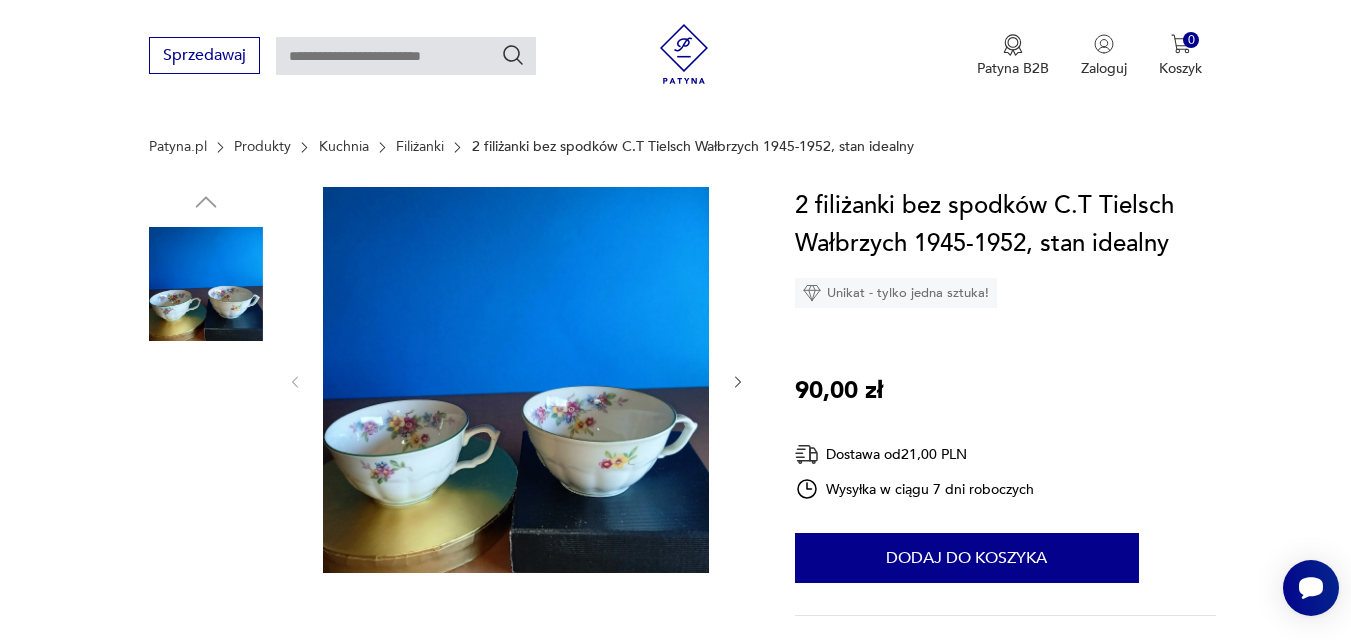 scroll, scrollTop: 240, scrollLeft: 0, axis: vertical 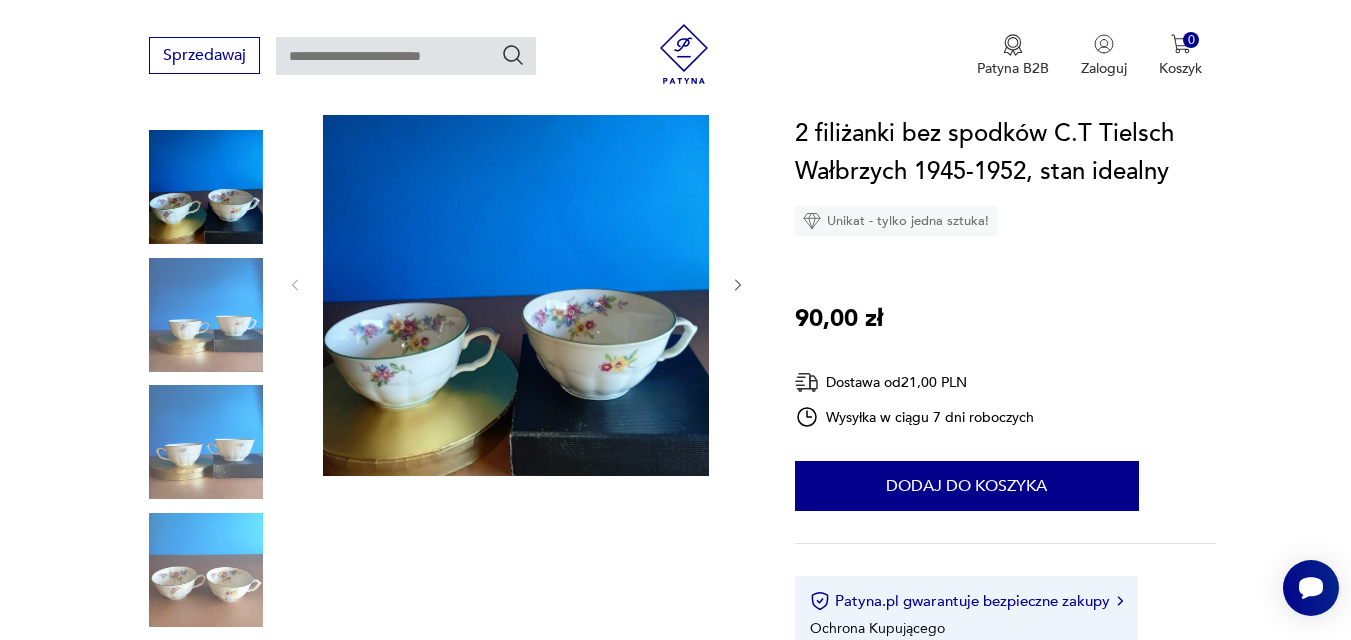 click at bounding box center (517, 285) 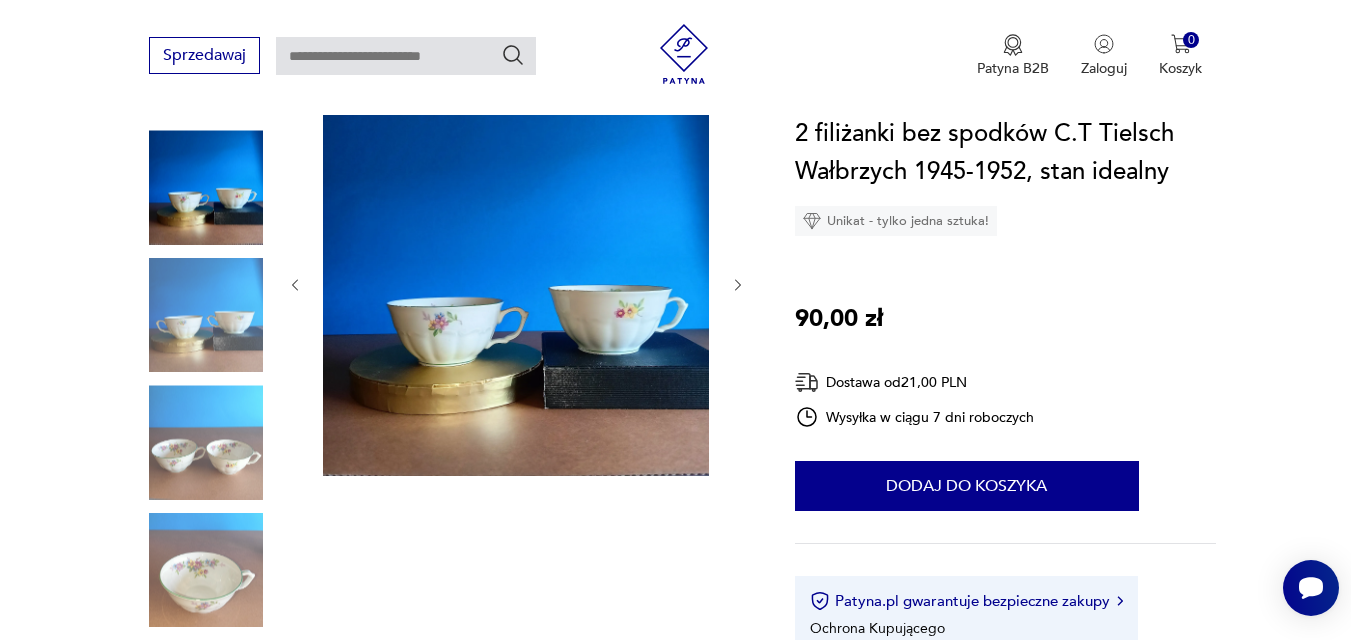 click at bounding box center [738, 285] 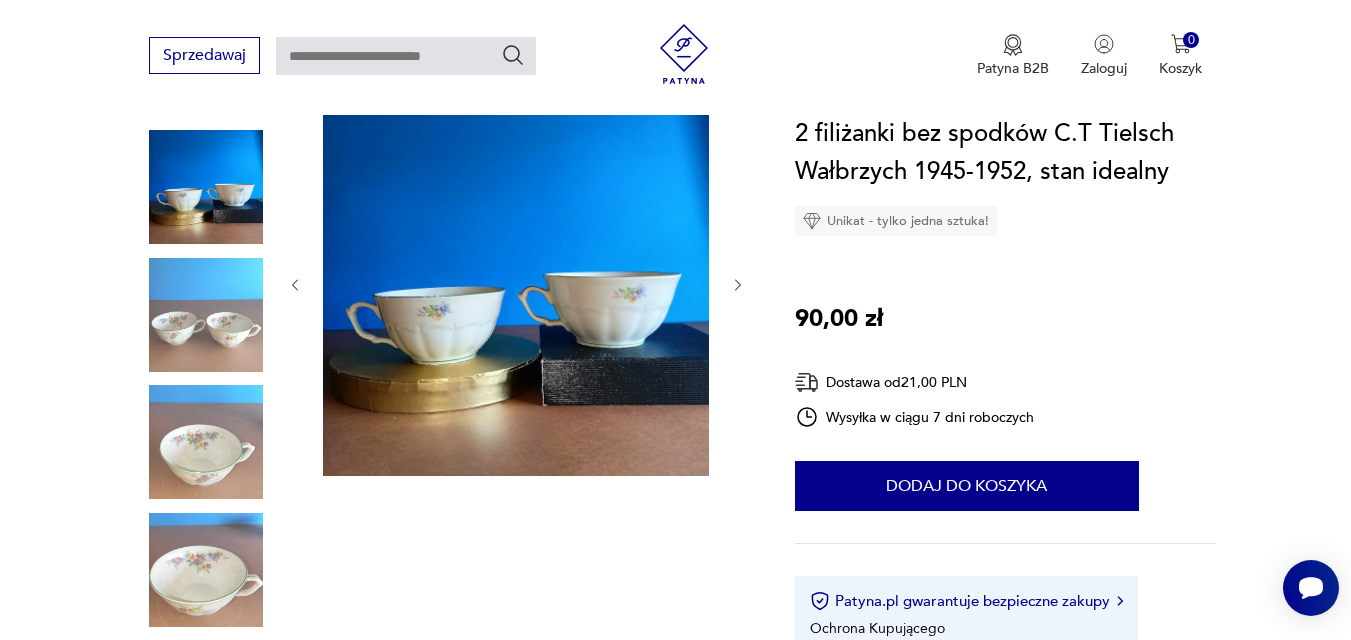 click at bounding box center (738, 285) 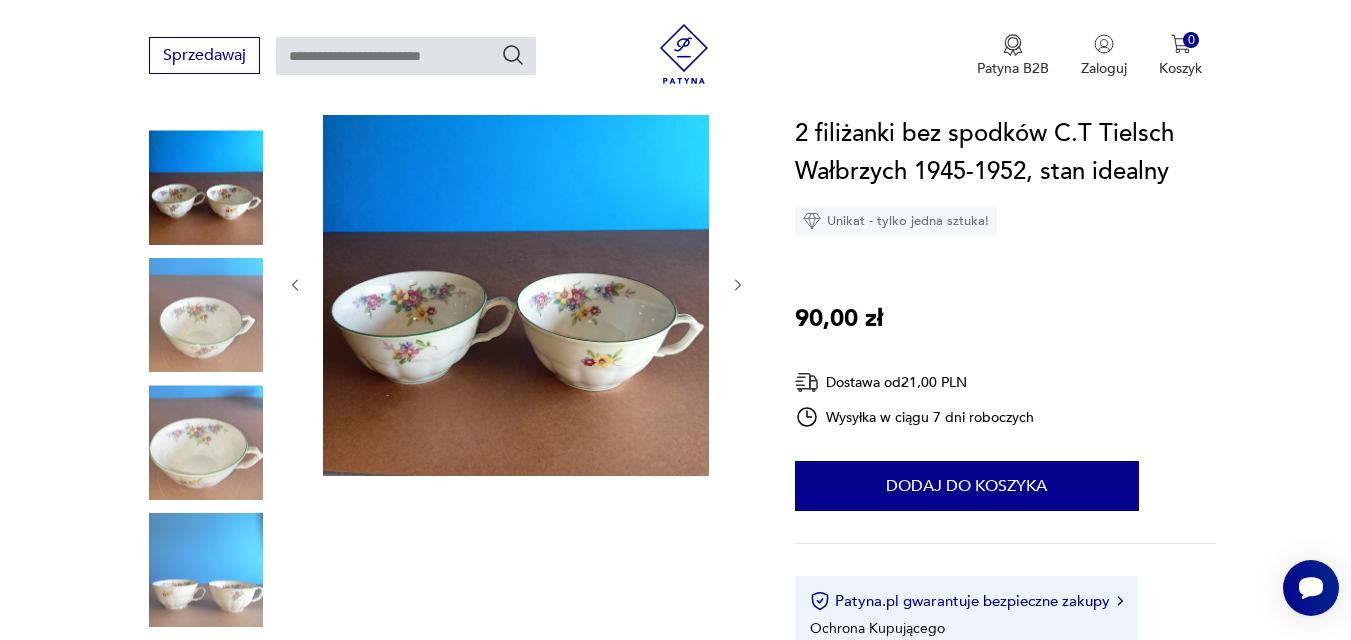 click at bounding box center (738, 285) 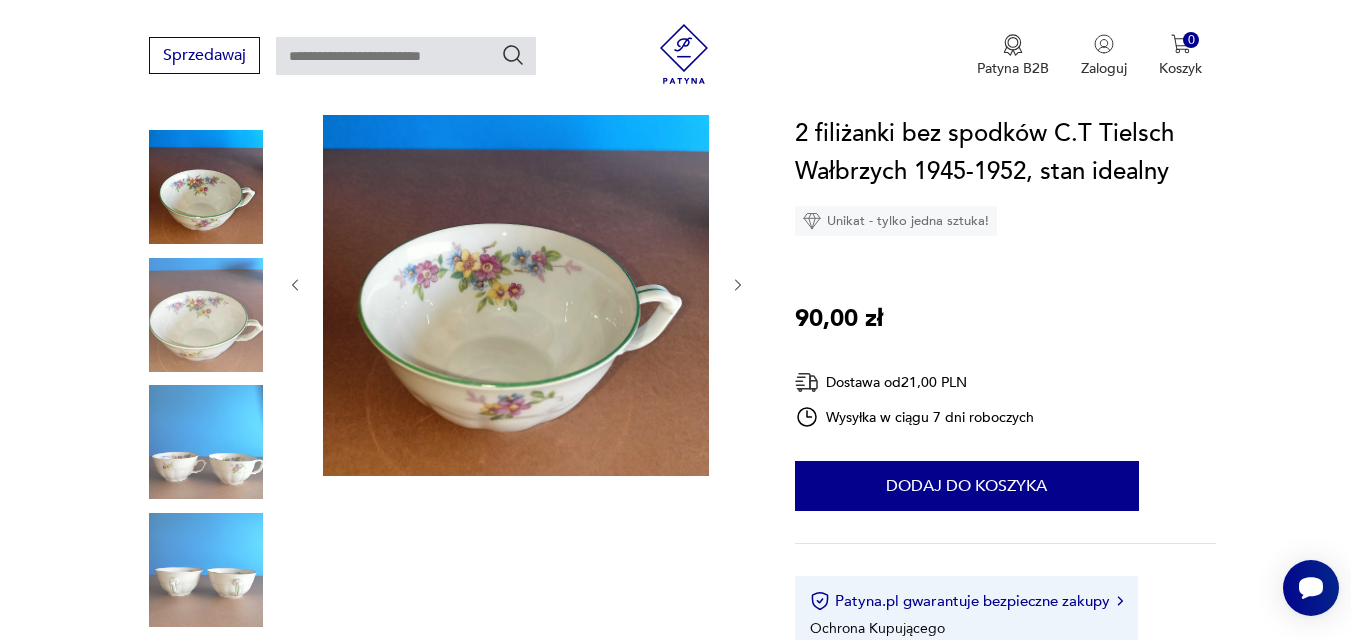 click at bounding box center (295, 285) 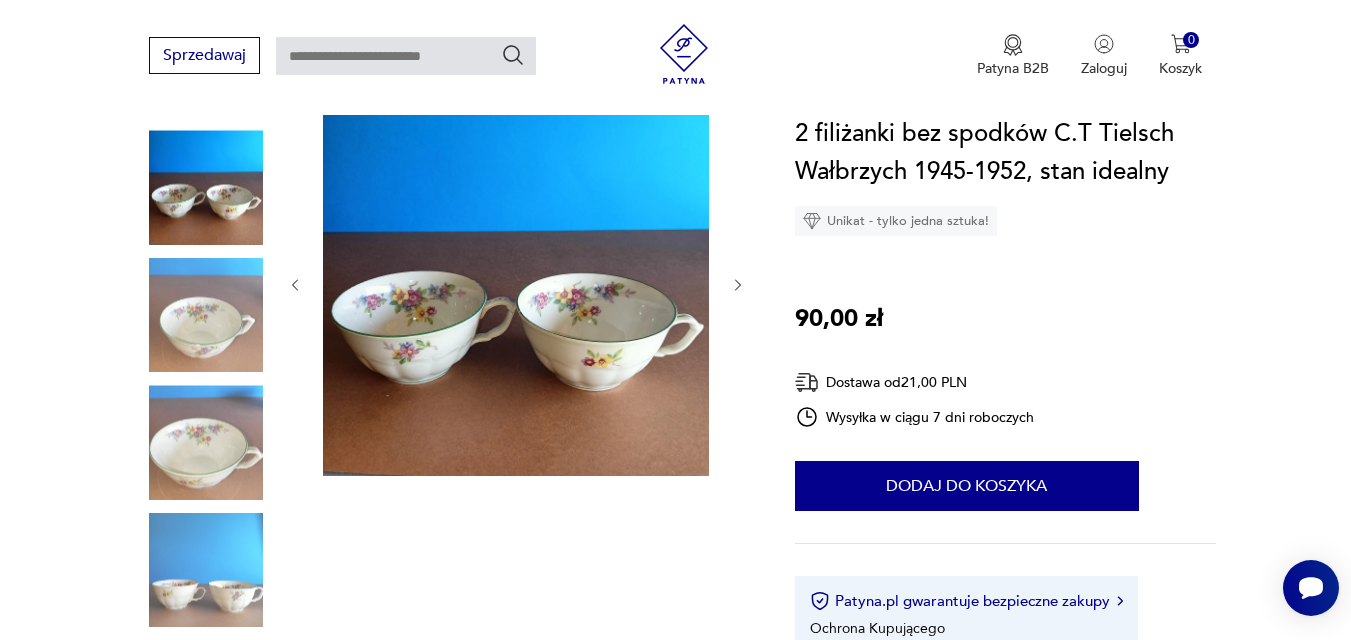 click at bounding box center [295, 285] 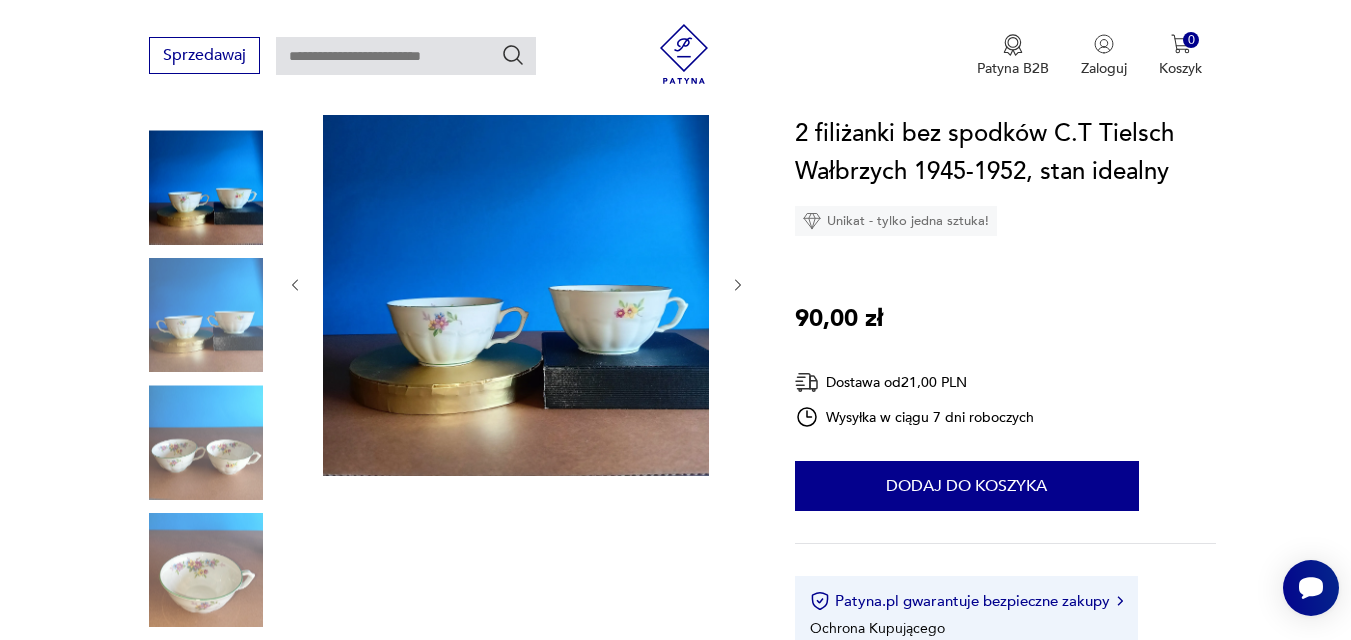 click at bounding box center (206, 317) 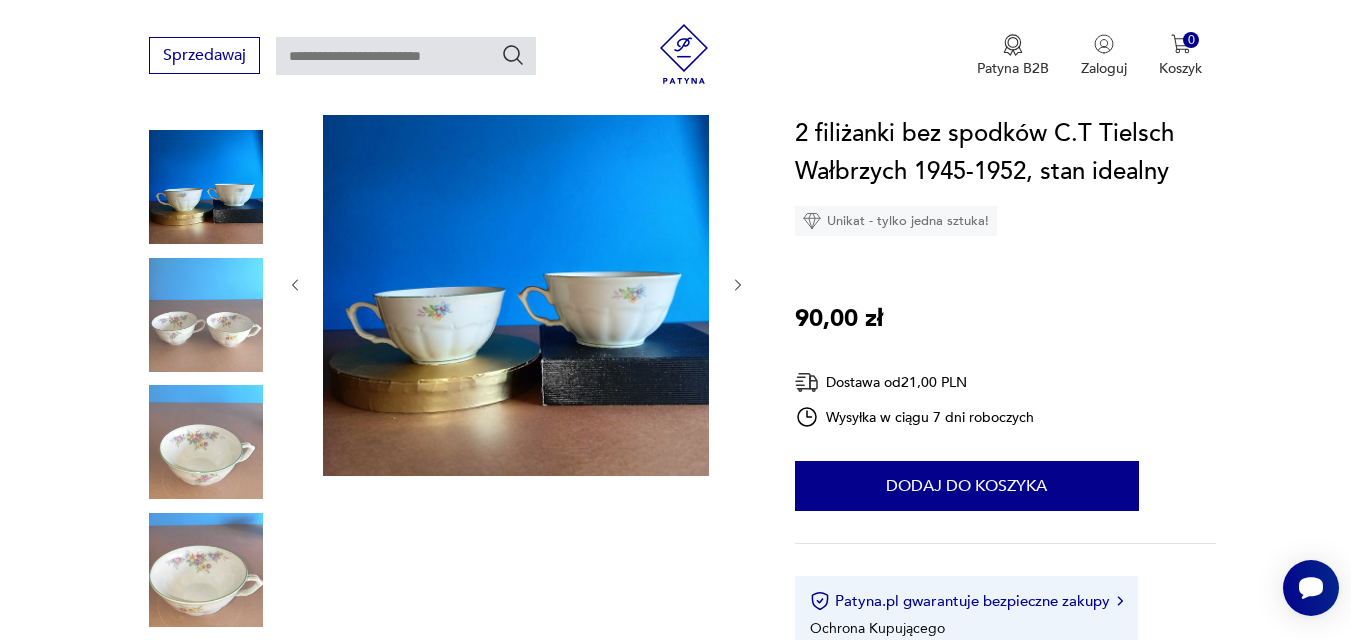 click at bounding box center (0, 0) 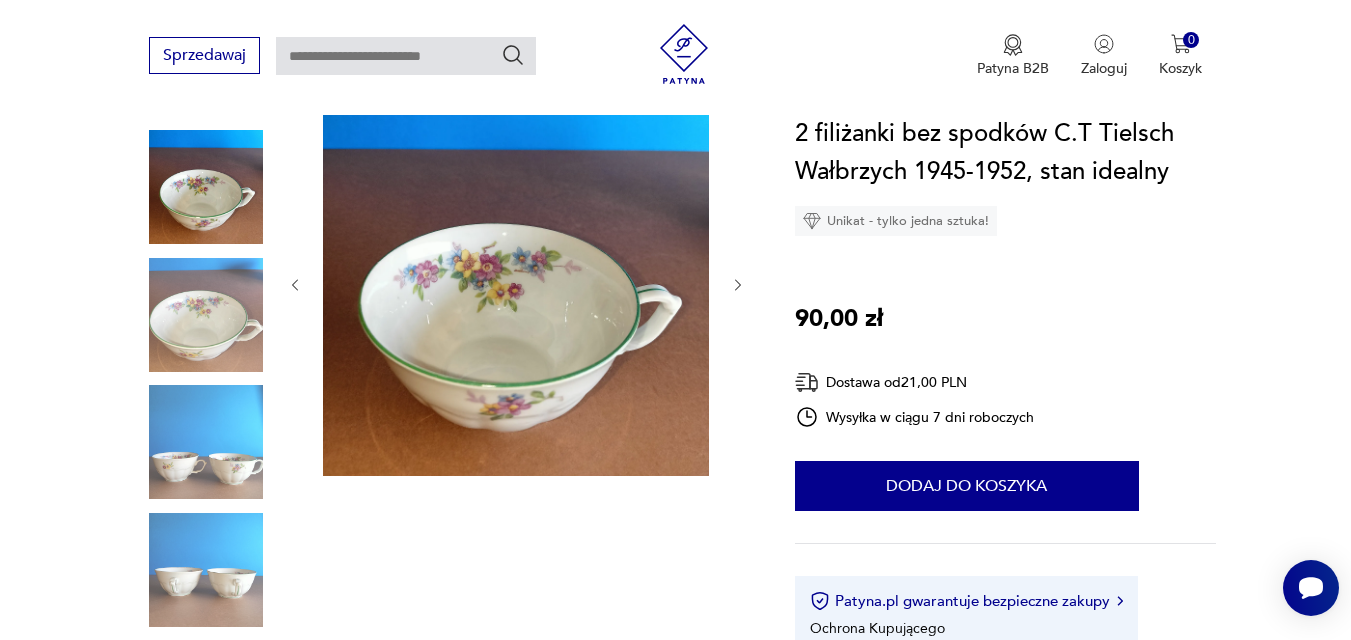 click at bounding box center (0, 0) 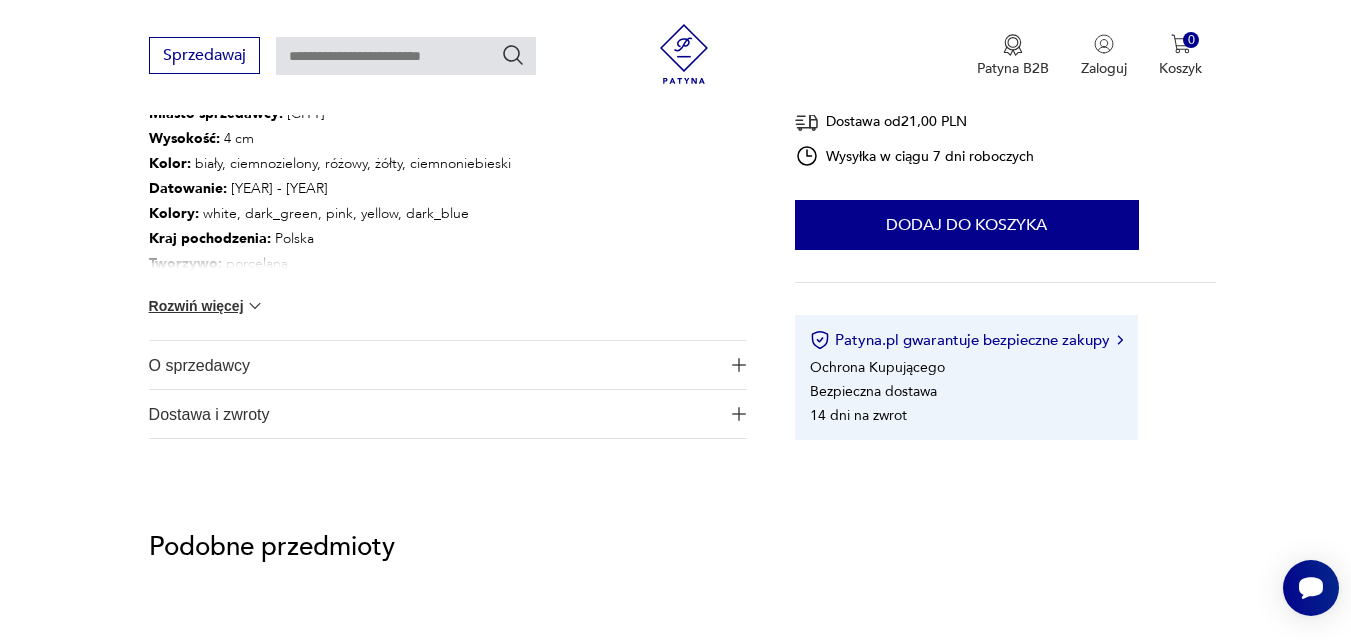 scroll, scrollTop: 960, scrollLeft: 0, axis: vertical 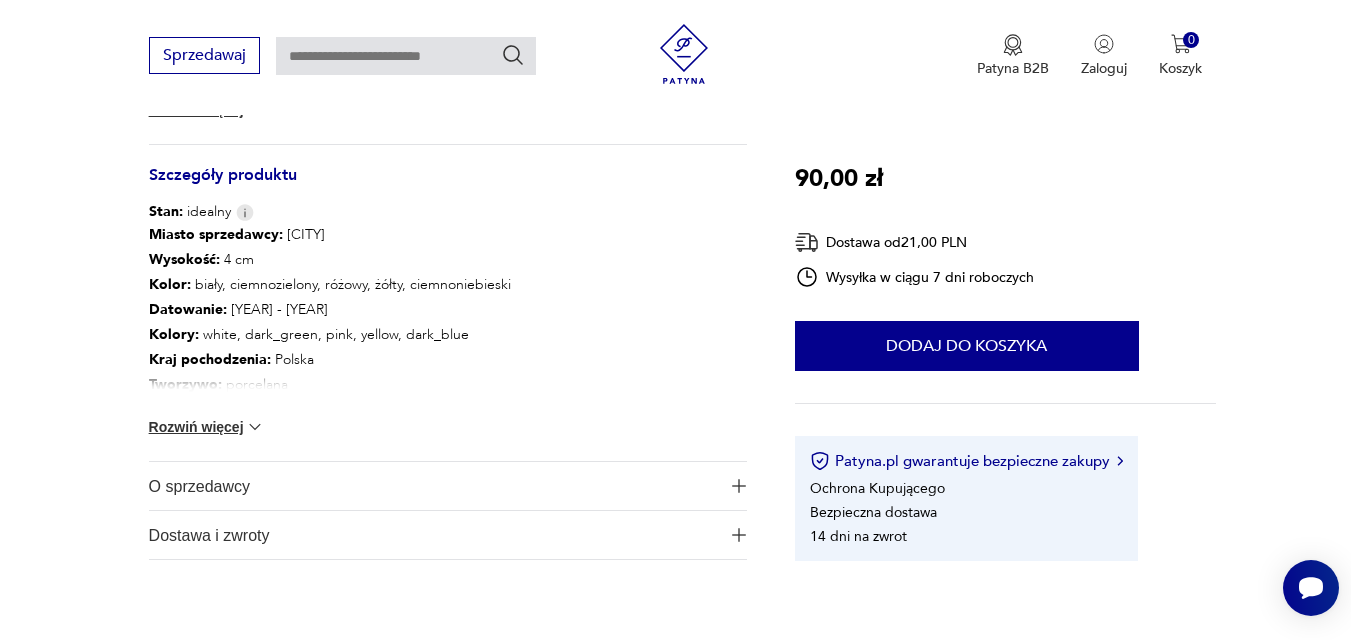 click on "O sprzedawcy" at bounding box center (434, 486) 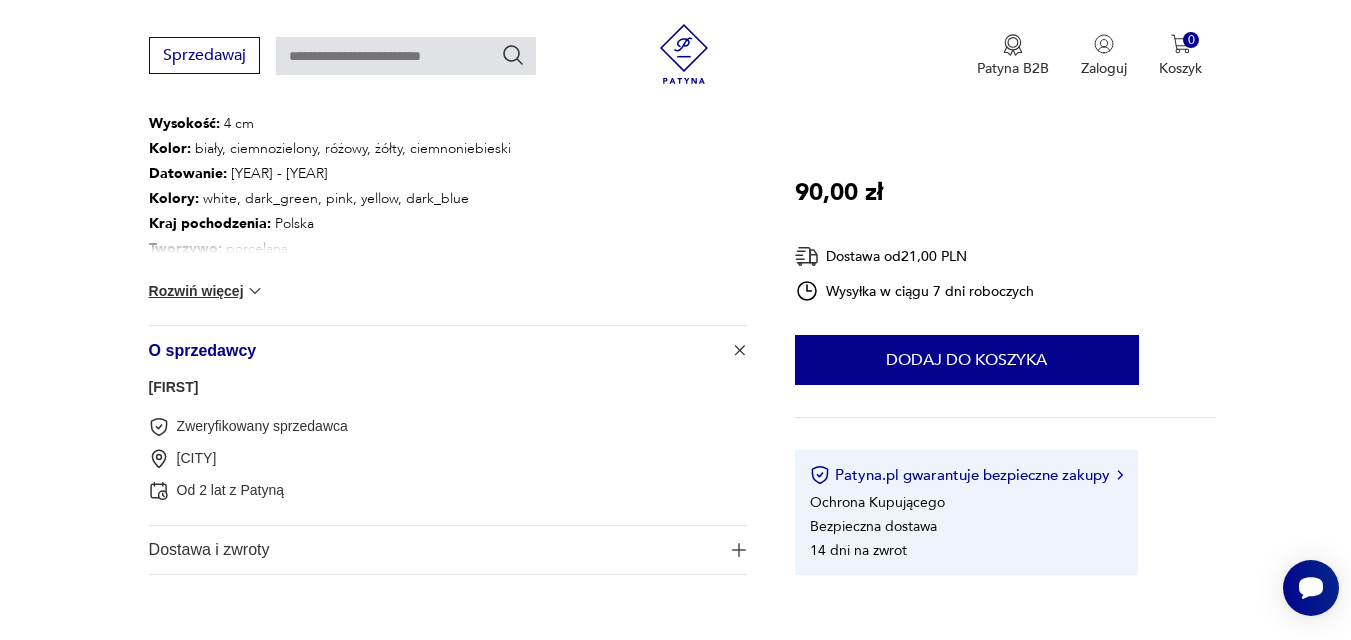 scroll, scrollTop: 1200, scrollLeft: 0, axis: vertical 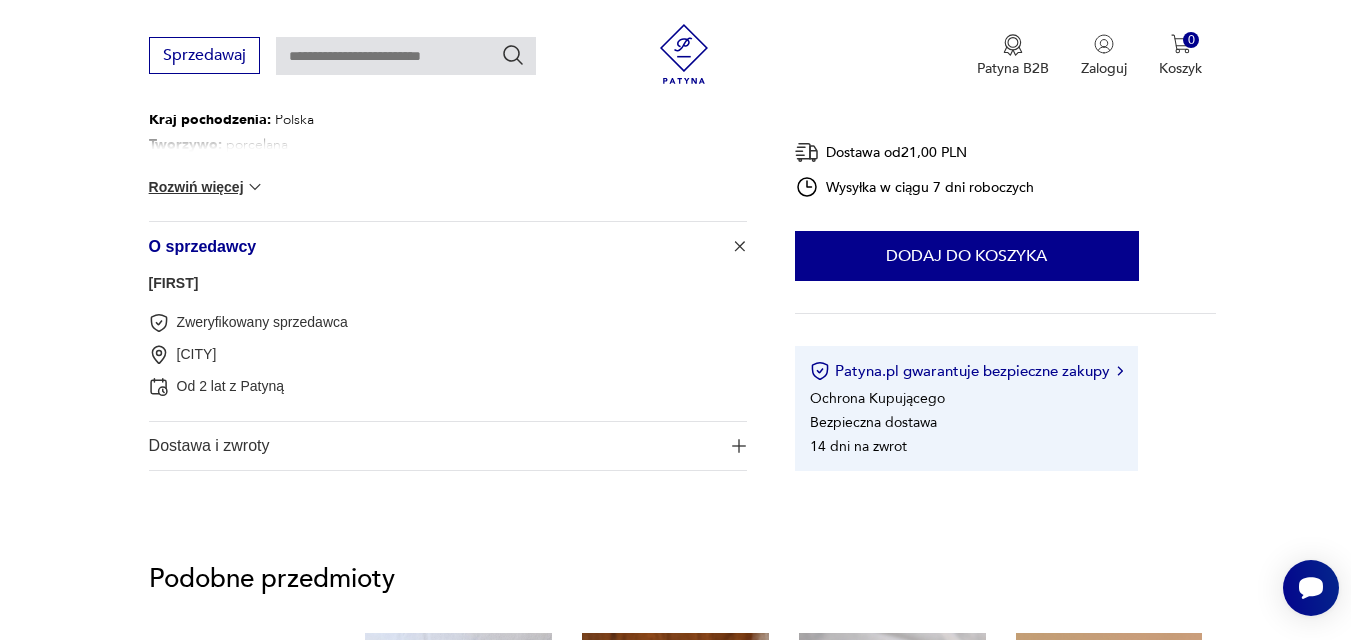 click on "Dostawa i zwroty" at bounding box center [434, 446] 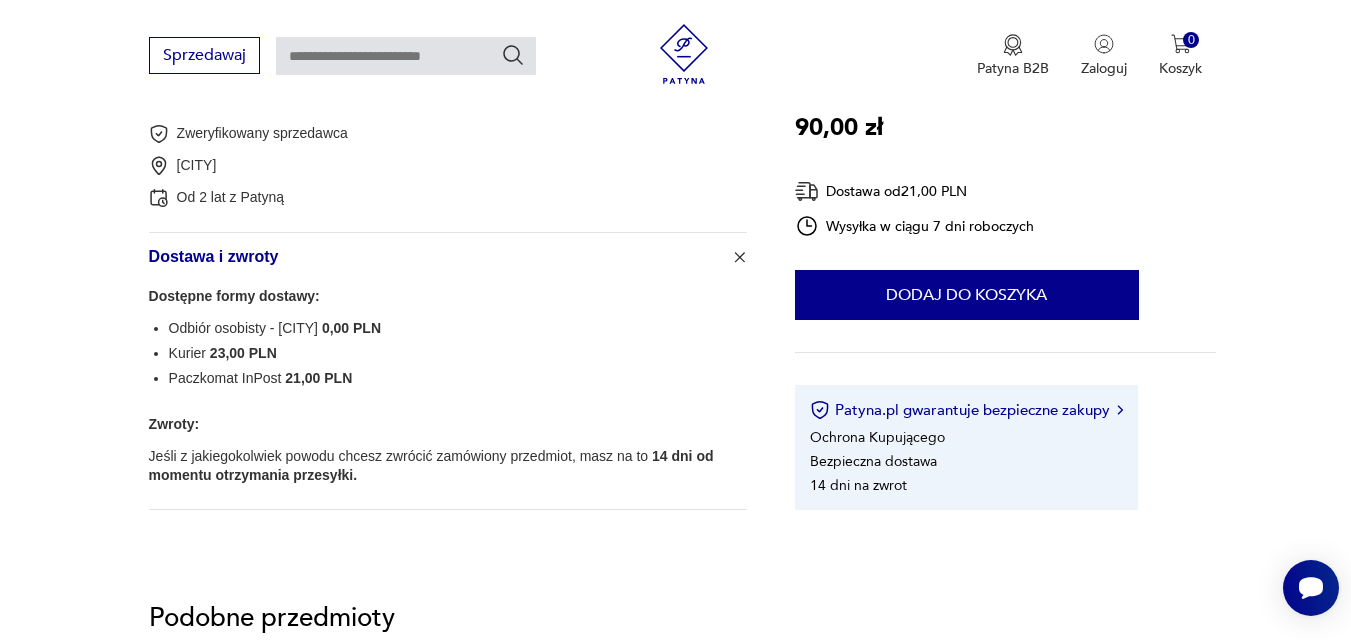 scroll, scrollTop: 1440, scrollLeft: 0, axis: vertical 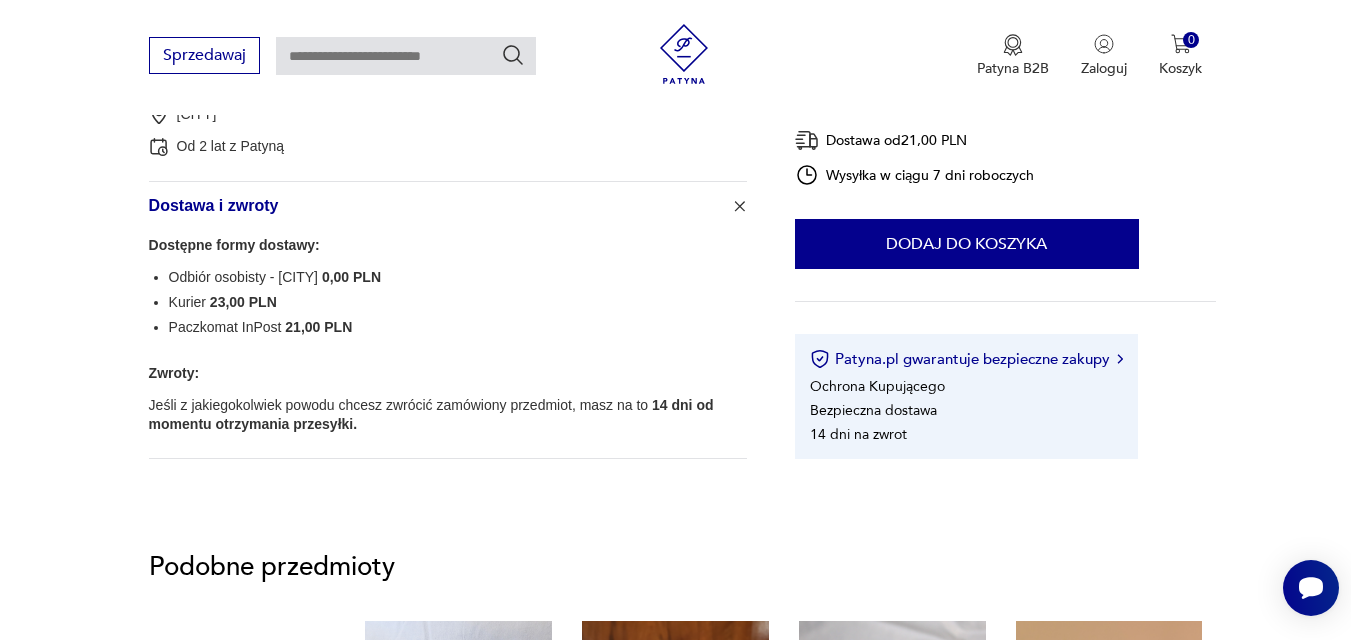 click at bounding box center (739, 206) 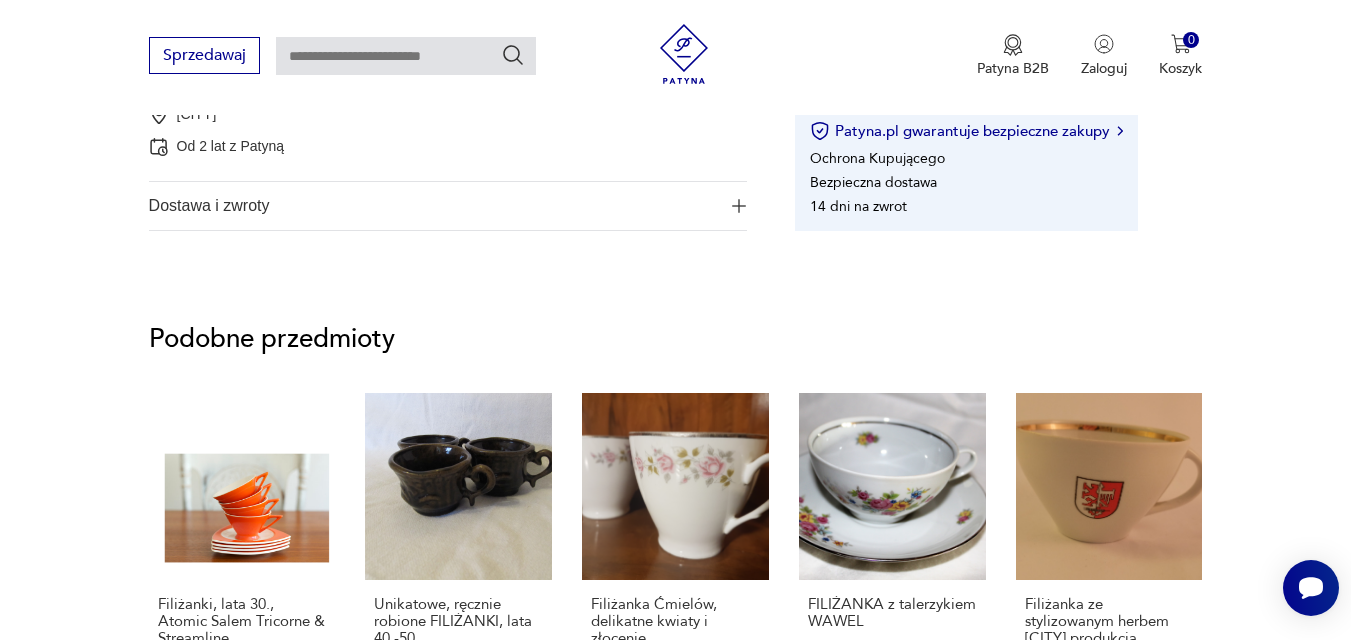 click at bounding box center (739, 206) 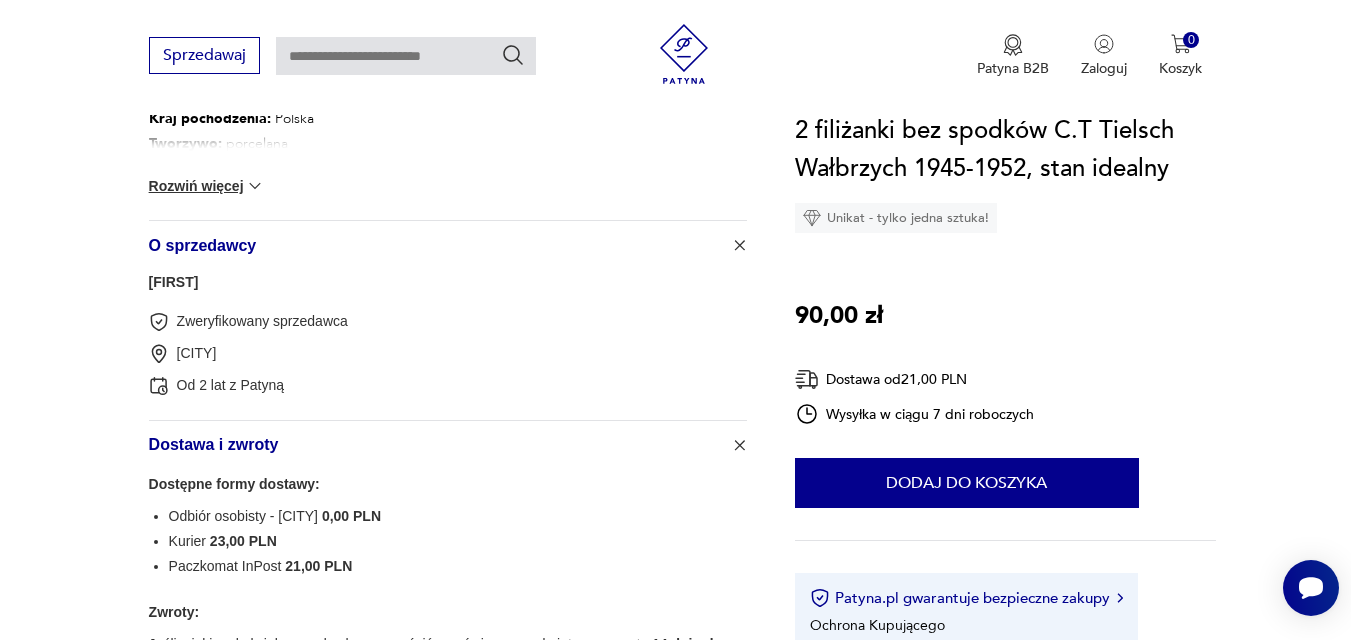 scroll, scrollTop: 1200, scrollLeft: 0, axis: vertical 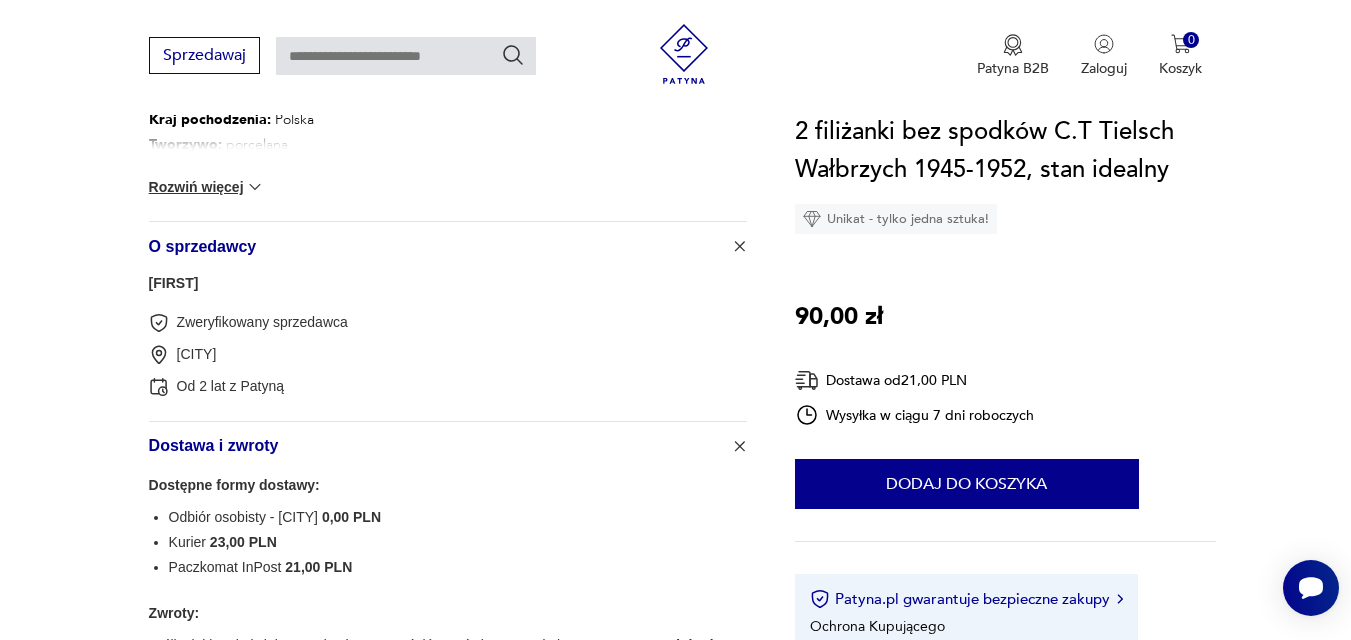 click on "O sprzedawcy" at bounding box center [448, 246] 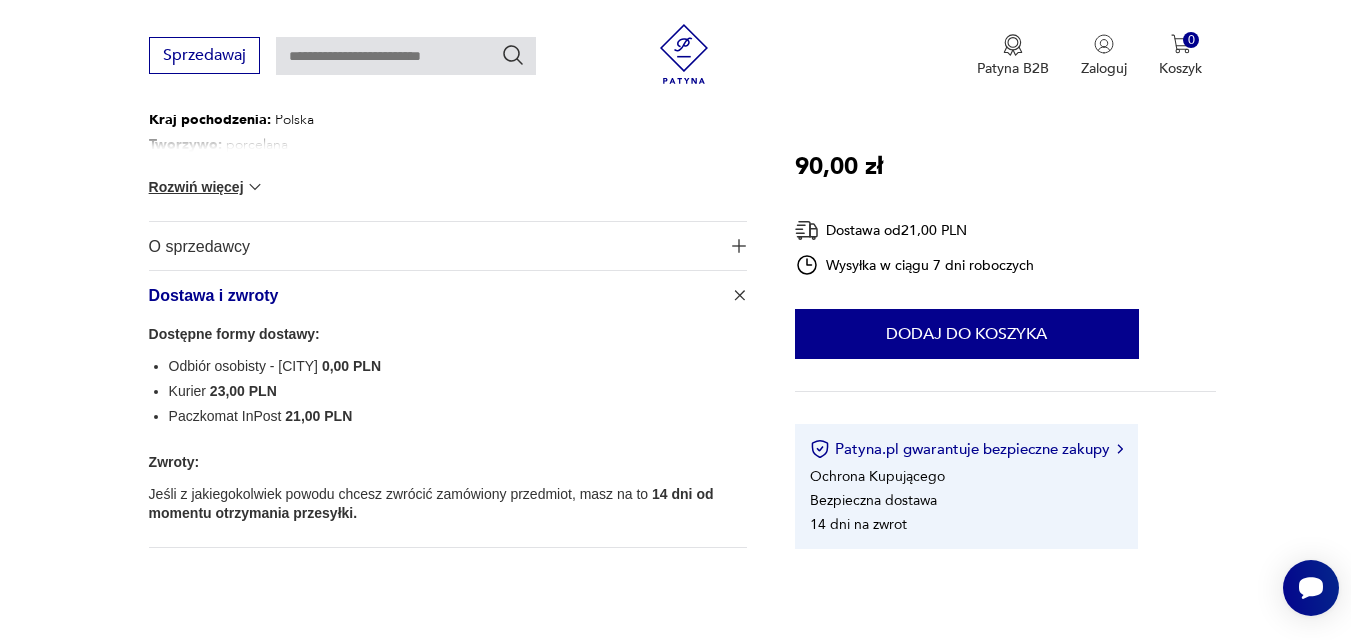 click at bounding box center (739, 295) 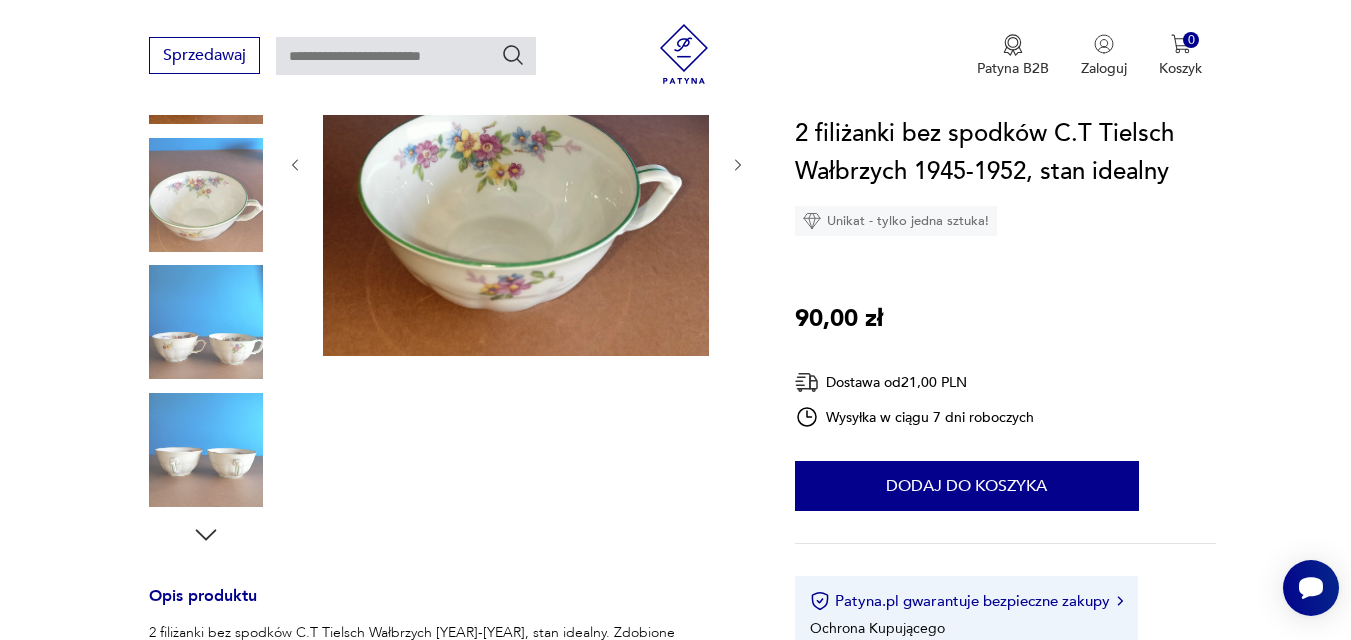 scroll, scrollTop: 0, scrollLeft: 0, axis: both 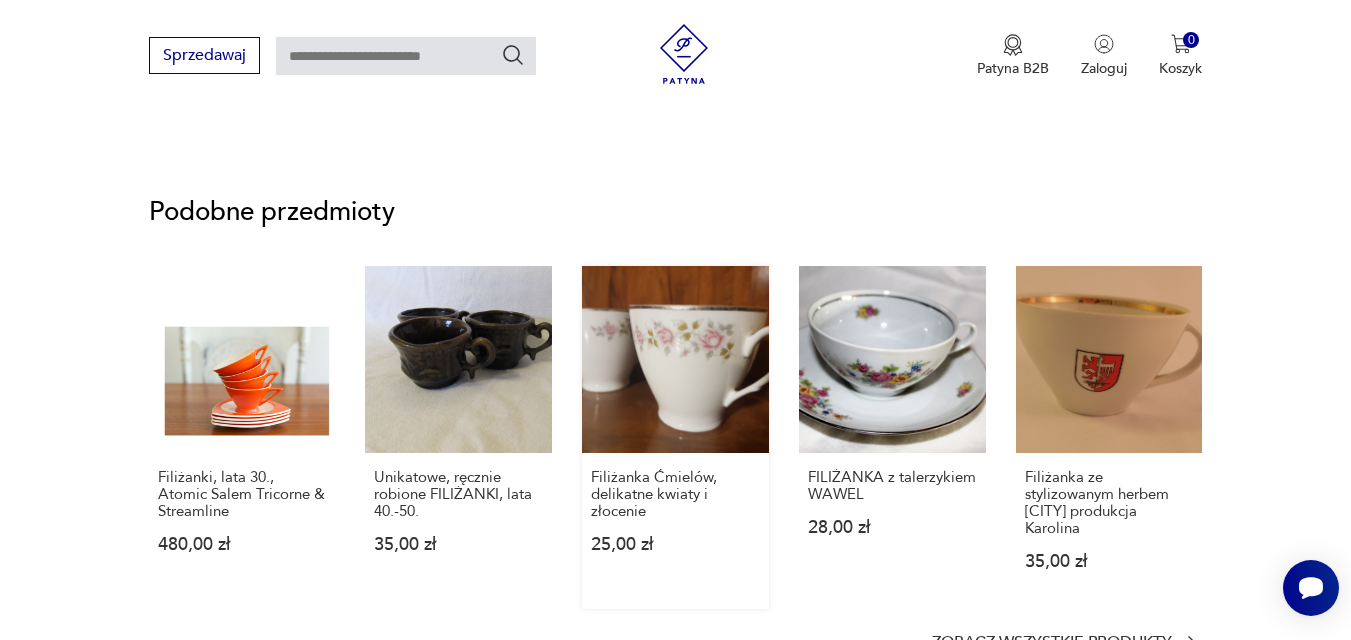 click on "Filiżanka Ćmielów, delikatne kwiaty i złocenie 25,00 zł" at bounding box center [675, 437] 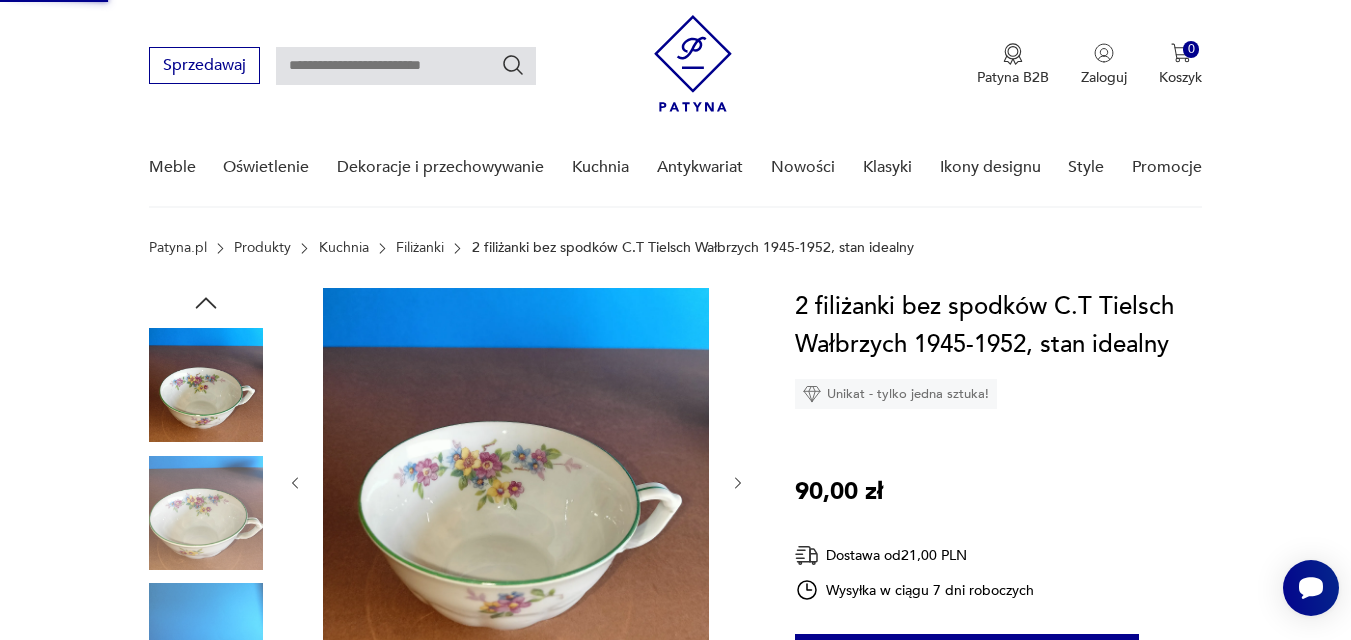 scroll, scrollTop: 0, scrollLeft: 0, axis: both 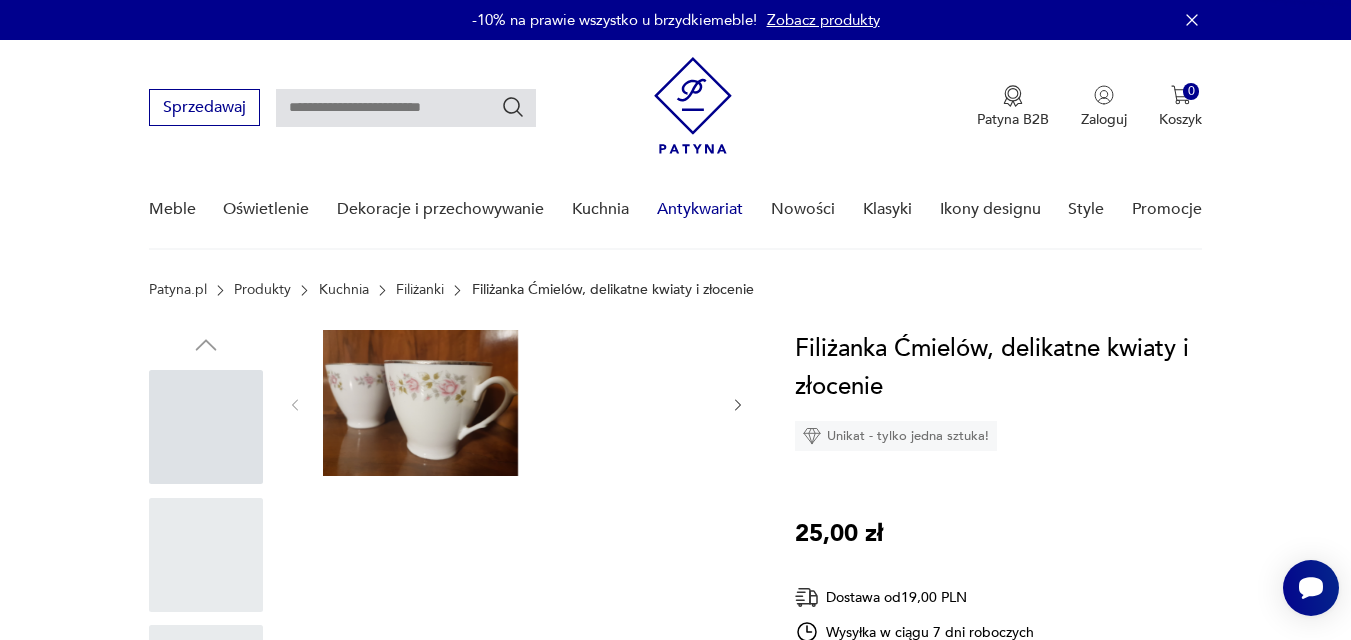 click on "Antykwariat" at bounding box center (700, 209) 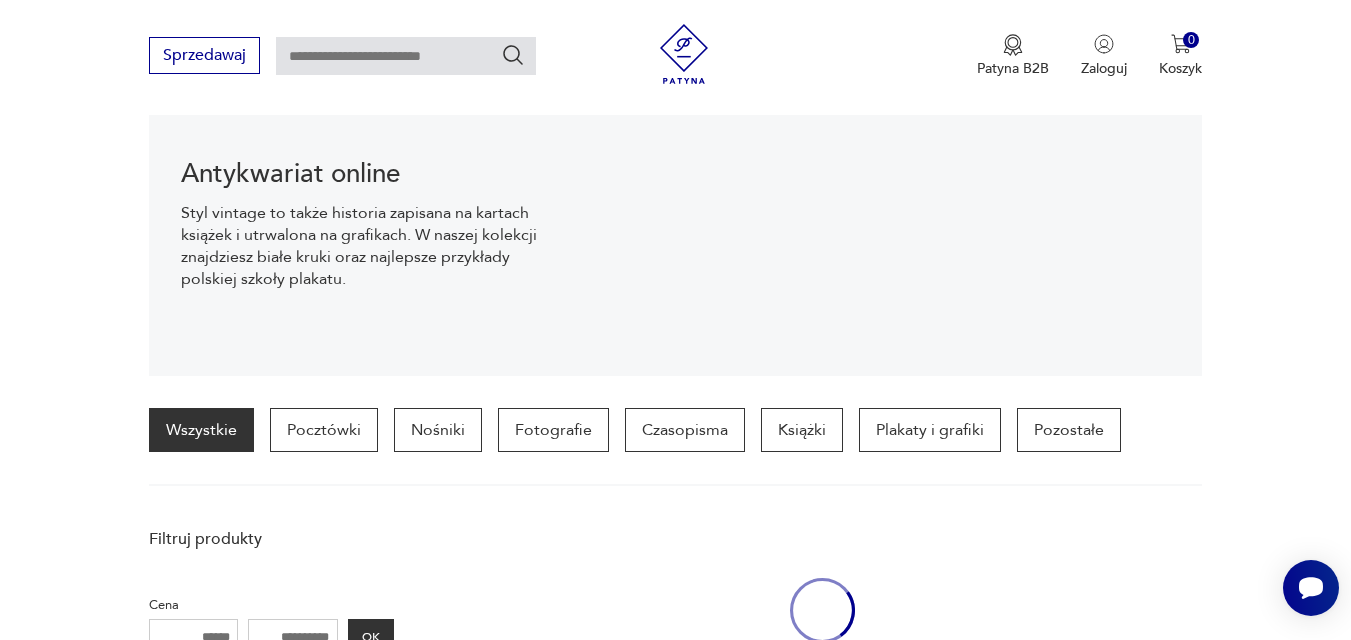scroll, scrollTop: 680, scrollLeft: 0, axis: vertical 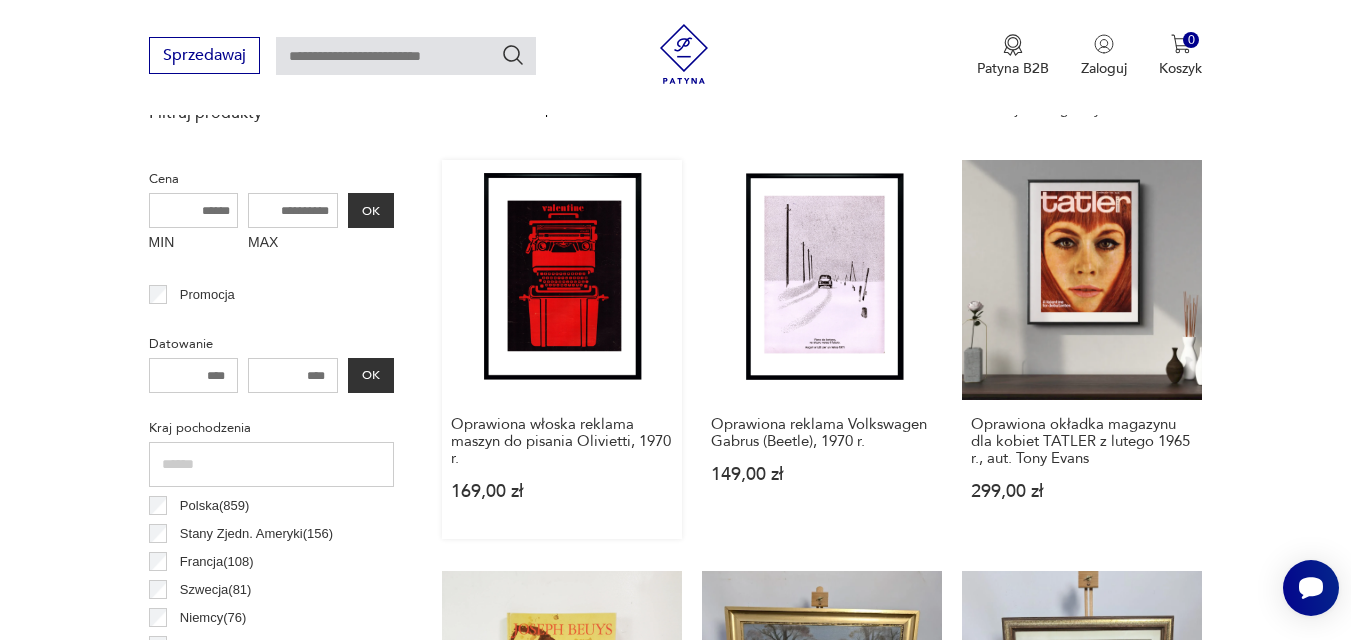 click on "Oprawiona włoska reklama maszyn do pisania Olivietti, [YEAR] r. 169,00 zł" at bounding box center [562, 349] 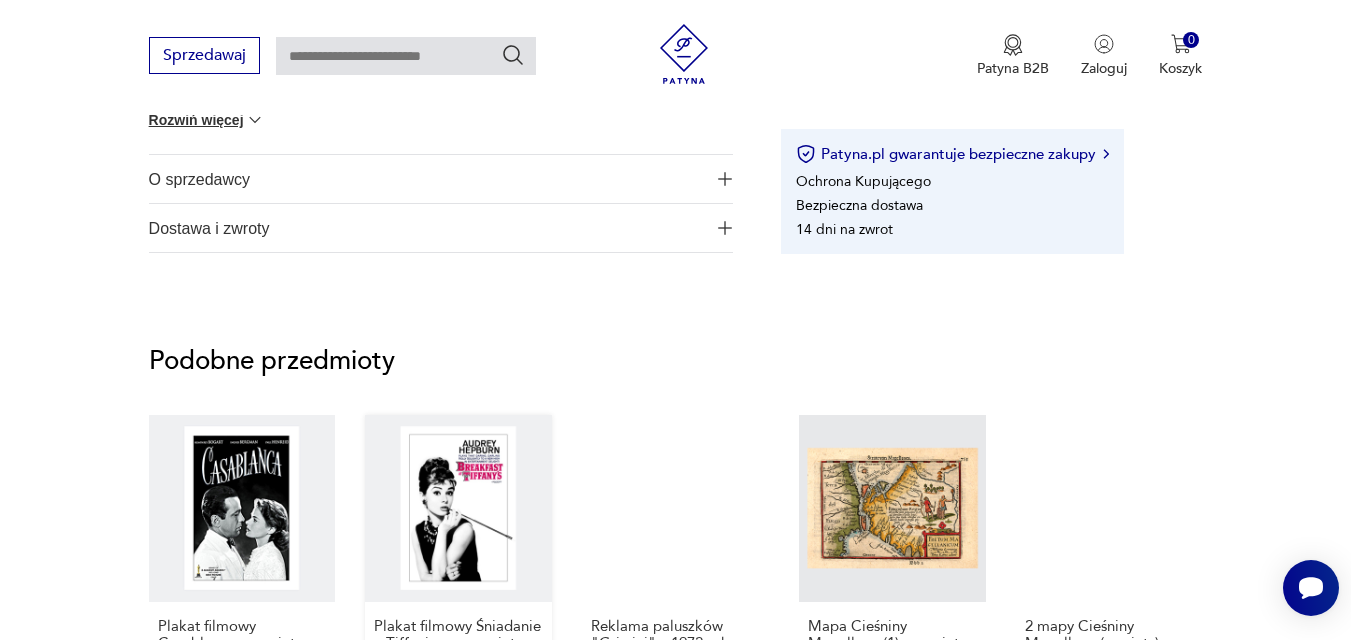 scroll, scrollTop: 960, scrollLeft: 0, axis: vertical 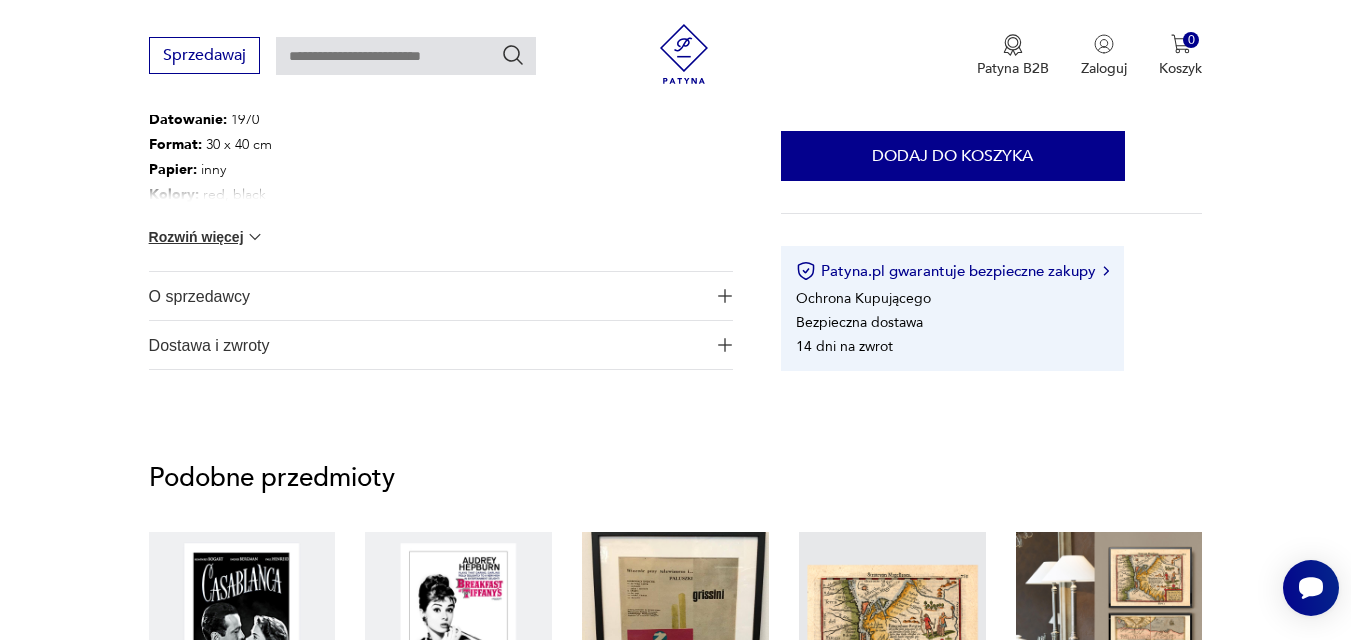 click on "O sprzedawcy" at bounding box center [427, 296] 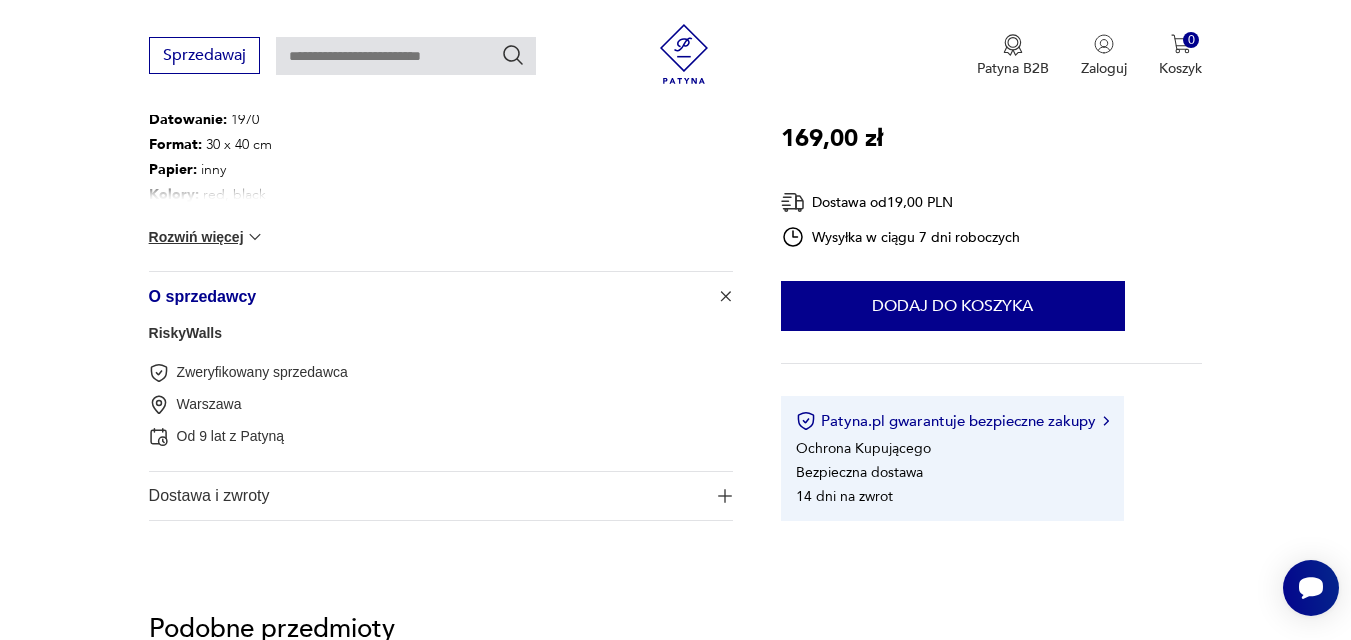 click on "Dostawa i zwroty" at bounding box center [427, 496] 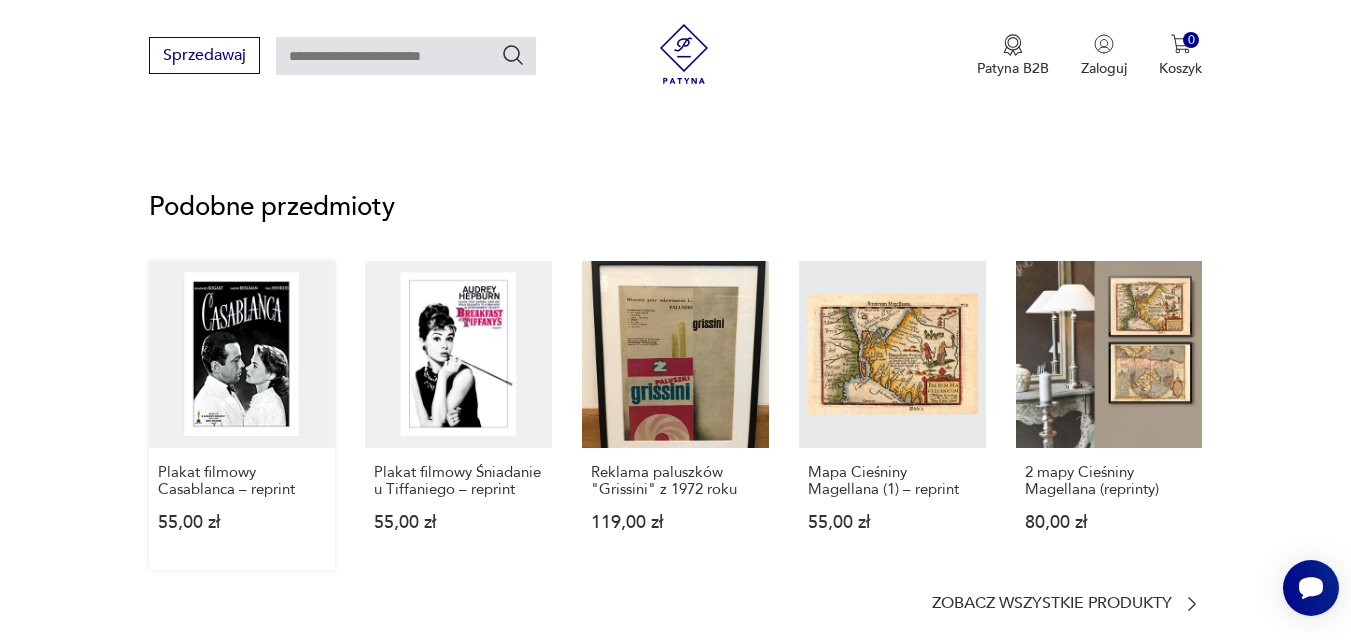 click on "Plakat filmowy Casablanca – reprint 55,00 zł" at bounding box center [242, 415] 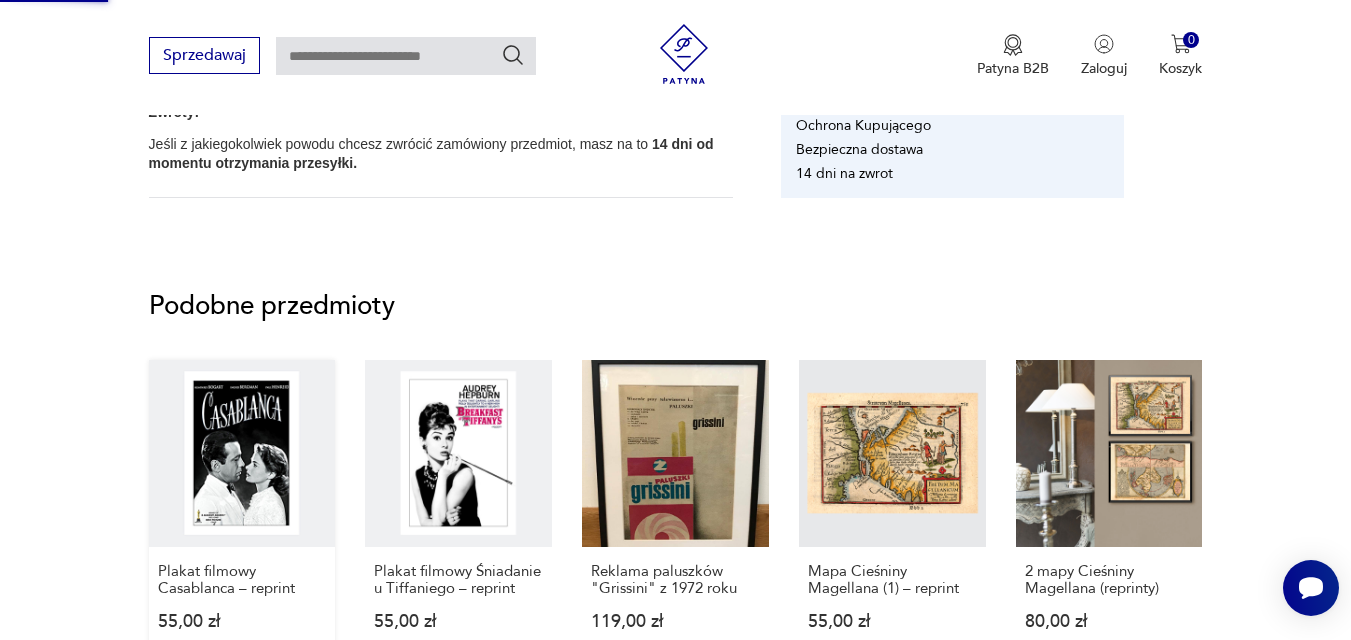 scroll, scrollTop: 695, scrollLeft: 0, axis: vertical 